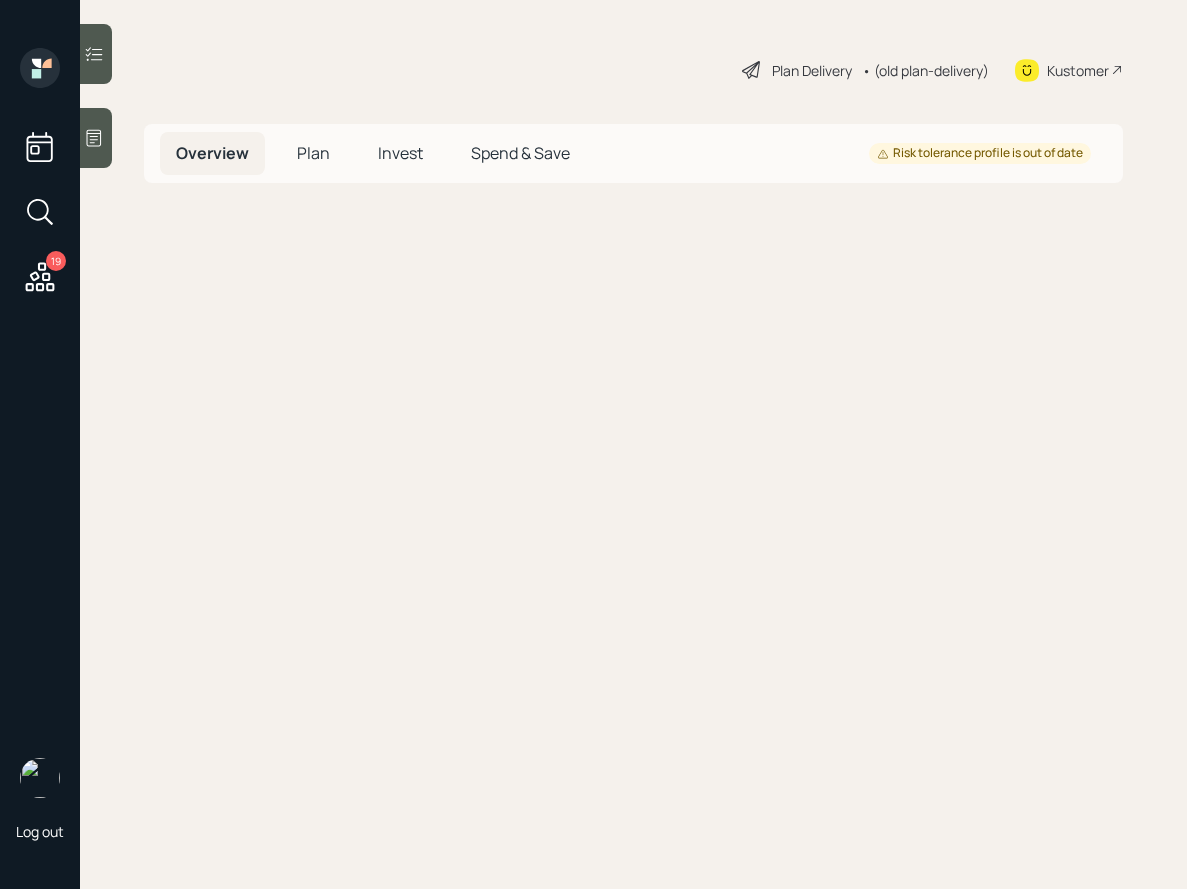 scroll, scrollTop: 0, scrollLeft: 0, axis: both 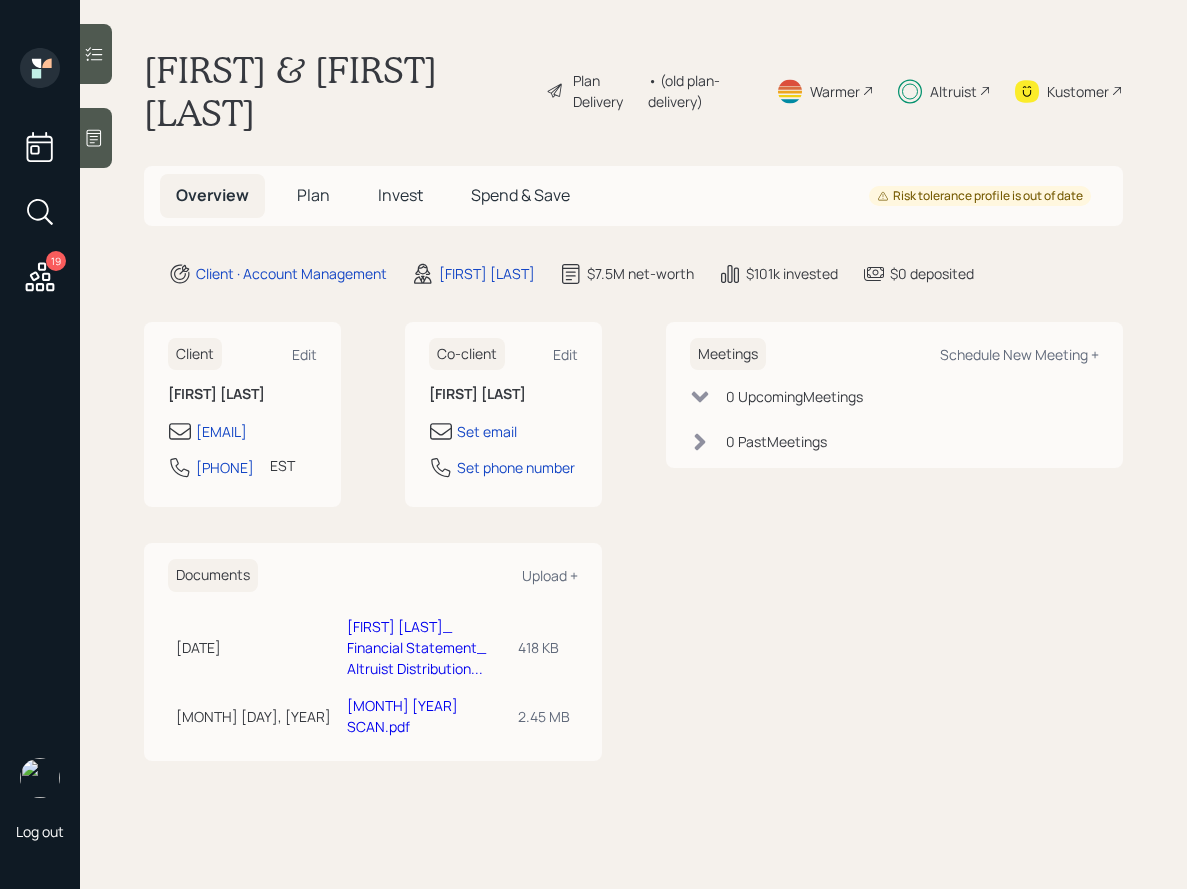 click 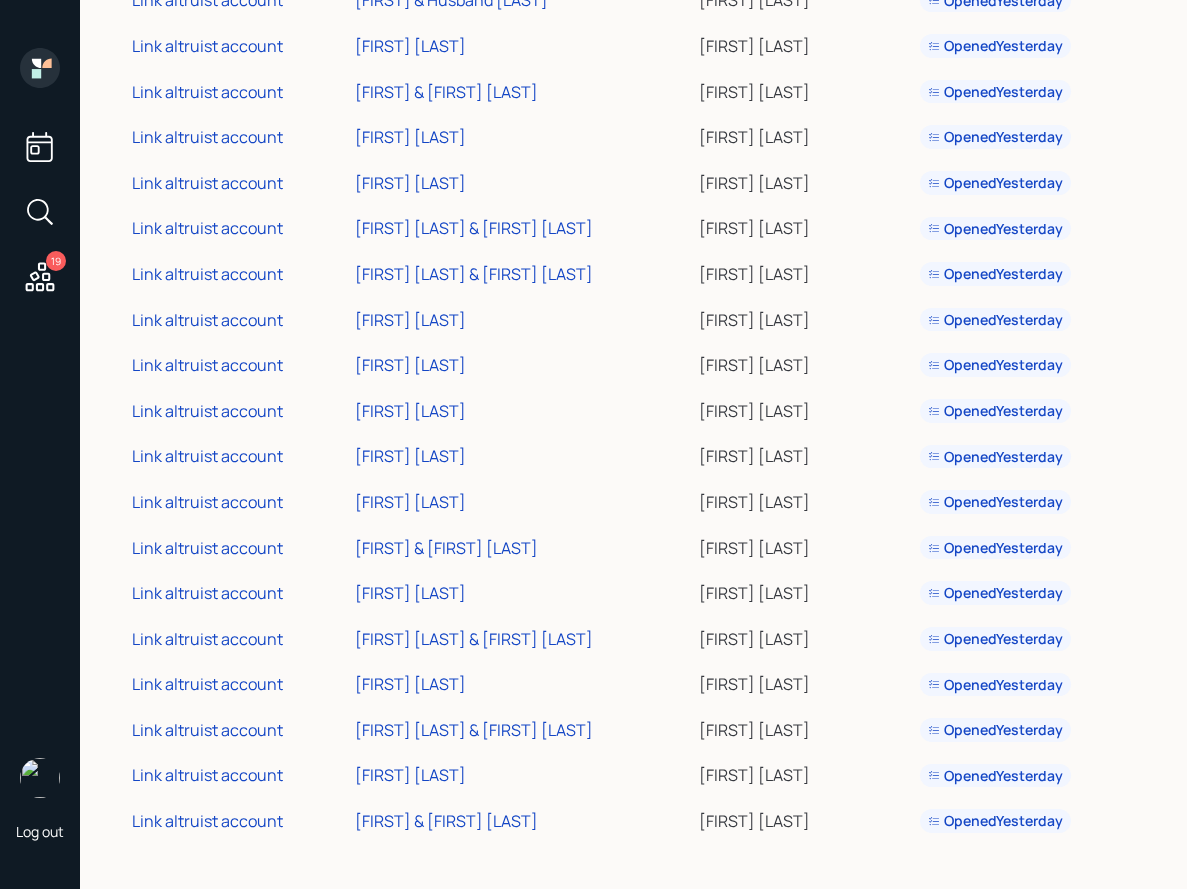 scroll, scrollTop: 0, scrollLeft: 0, axis: both 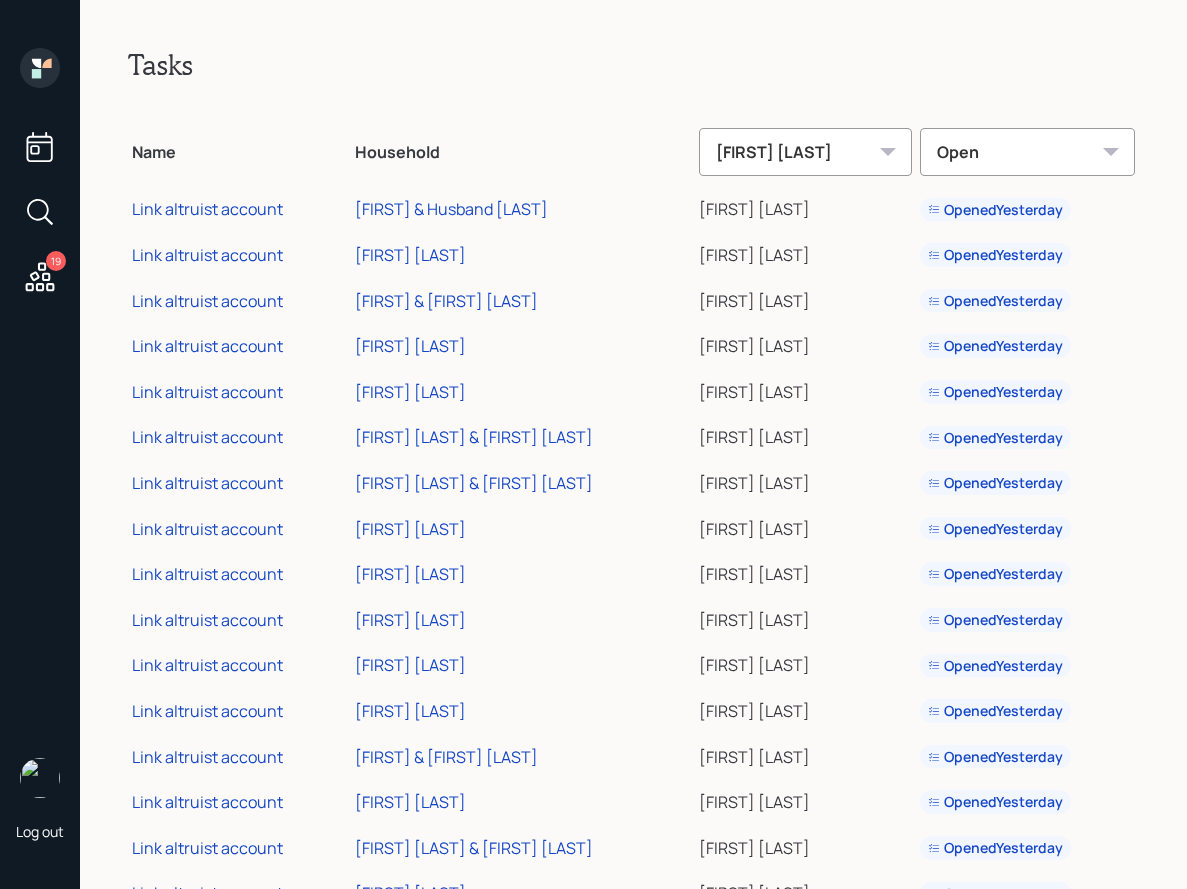 click on "Tasks Name Household Sami Boghos Open Link altruist account Mckayla & Husband Johnson Sami Boghos Opened  Yesterday Link altruist account Rebecca Brockway Sami Boghos Opened  Yesterday Link altruist account Stewart & Melissa Gross Sami Boghos Opened  Yesterday Link altruist account Linda Ontiveros Sami Boghos Opened  Yesterday Link altruist account Linda Ontiveros Sami Boghos Opened  Yesterday Link altruist account Adrian Rodriguez & Schoenstani Gil Sami Boghos Opened  Yesterday Link altruist account Mike R & Tyler End Sami Boghos Opened  Yesterday Link altruist account Levi Goins Sami Boghos Opened  Yesterday Link altruist account Robert Hayes Sami Boghos Opened  Yesterday Link altruist account Timothy Johnson Sami Boghos Opened  Yesterday Link altruist account Jeff Johnson Sami Boghos Opened  Yesterday Link altruist account Kimberly Zolezzi Sami Boghos Opened  Yesterday Link altruist account Randall & Donill White Sami Boghos Opened  Yesterday Link altruist account Eric Golueke Sami Boghos Opened  Yesterday" at bounding box center (633, 444) 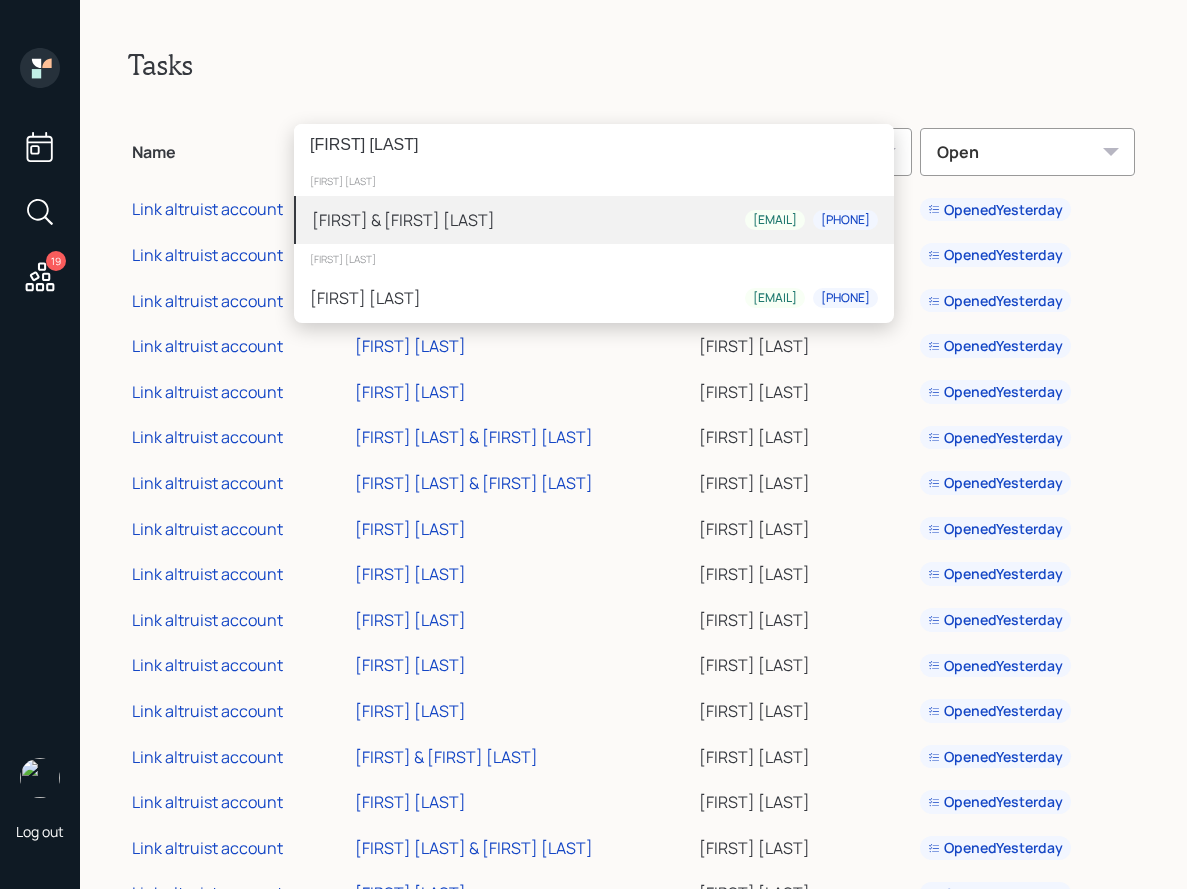 type on "marcus be" 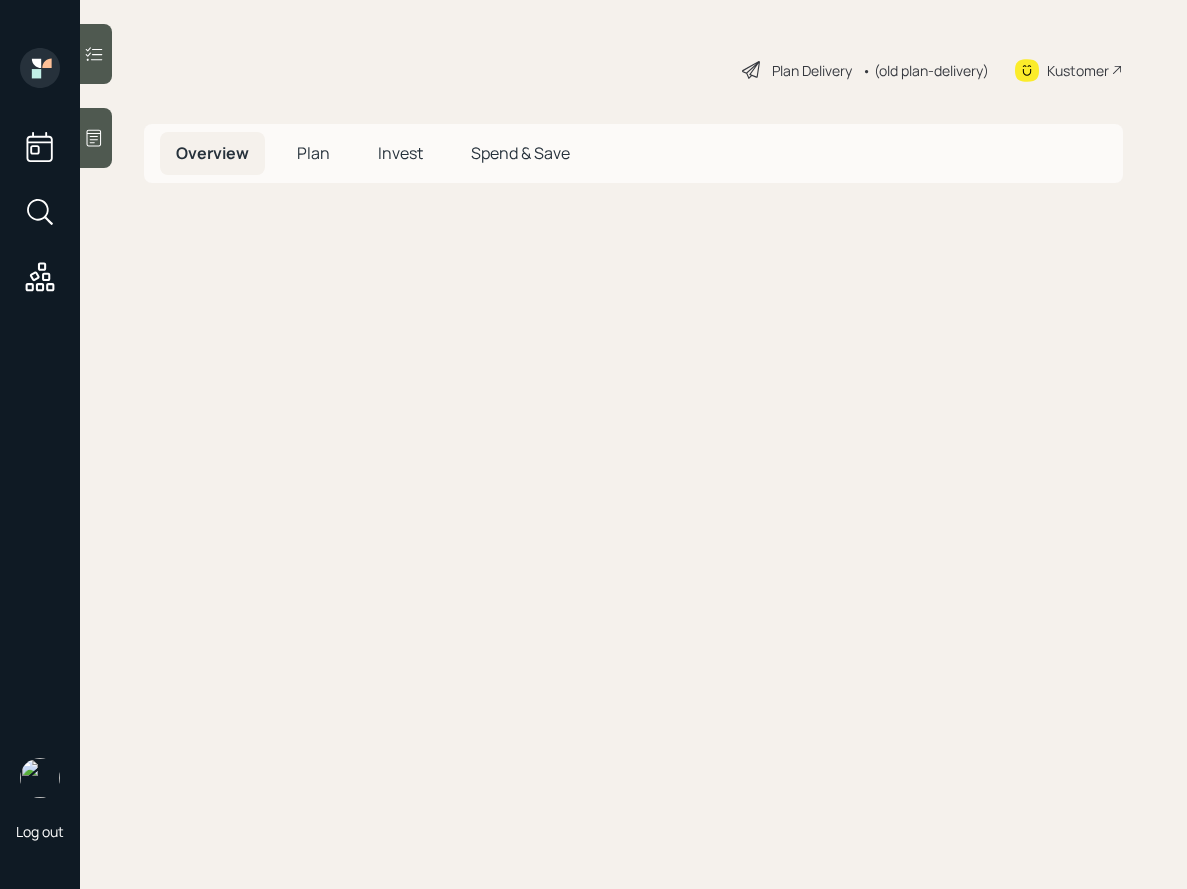 scroll, scrollTop: 0, scrollLeft: 0, axis: both 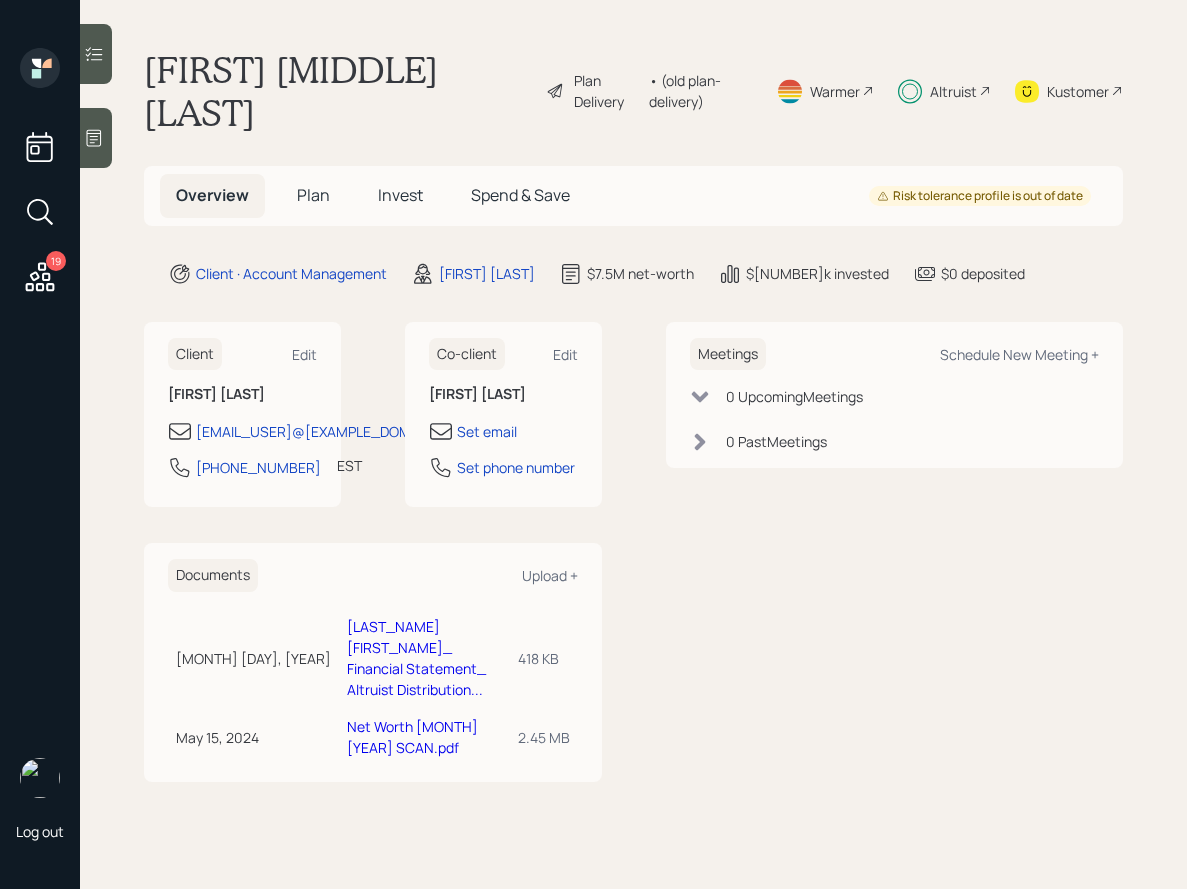 click on "Invest" at bounding box center (400, 195) 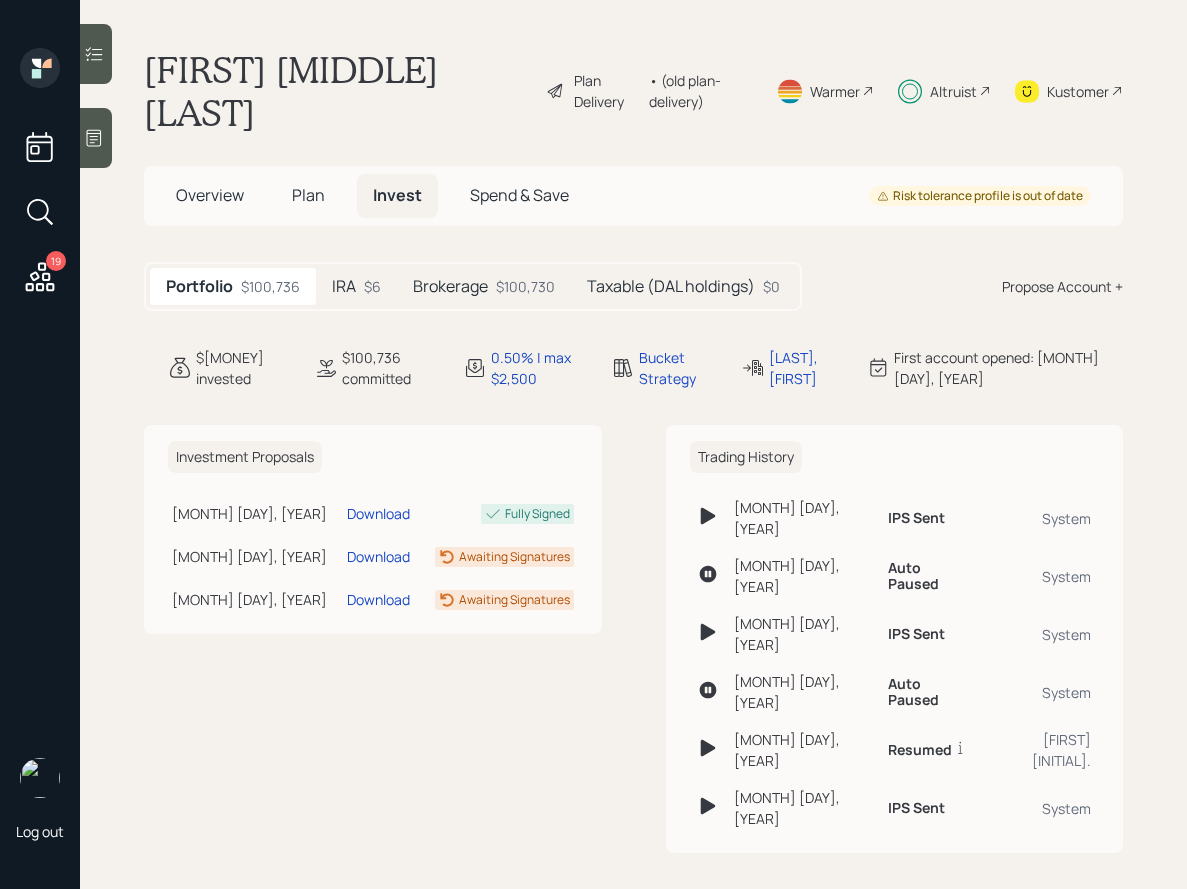 click on "Brokerage" at bounding box center [450, 286] 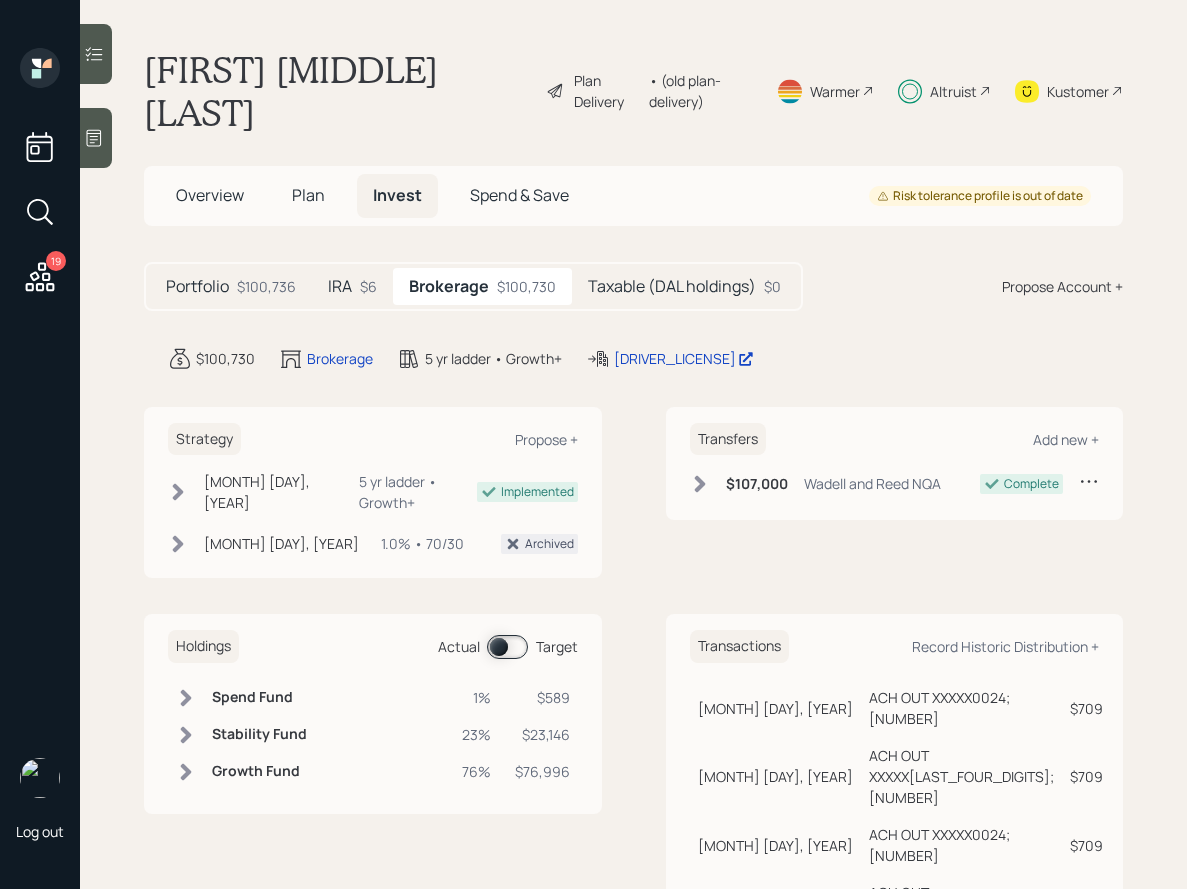 click at bounding box center (507, 647) 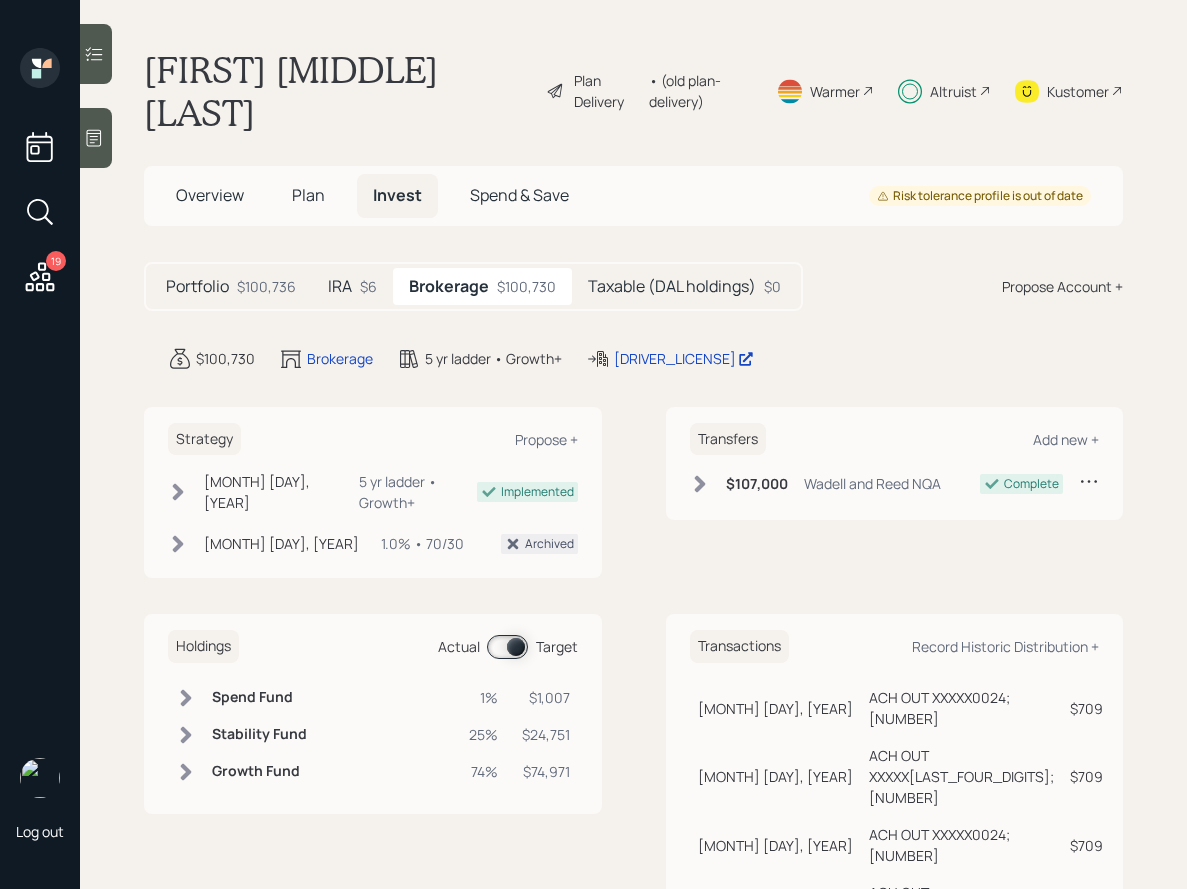 click at bounding box center (507, 647) 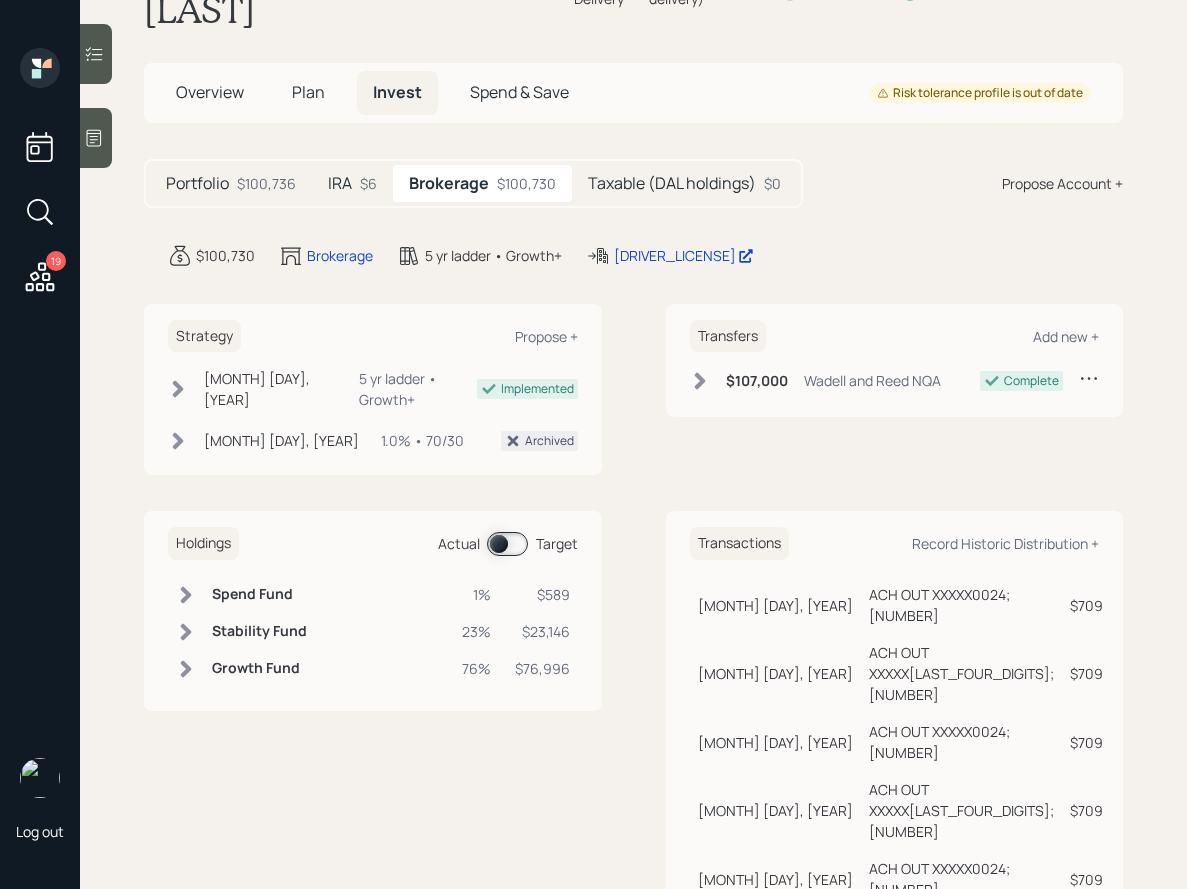 scroll, scrollTop: 0, scrollLeft: 0, axis: both 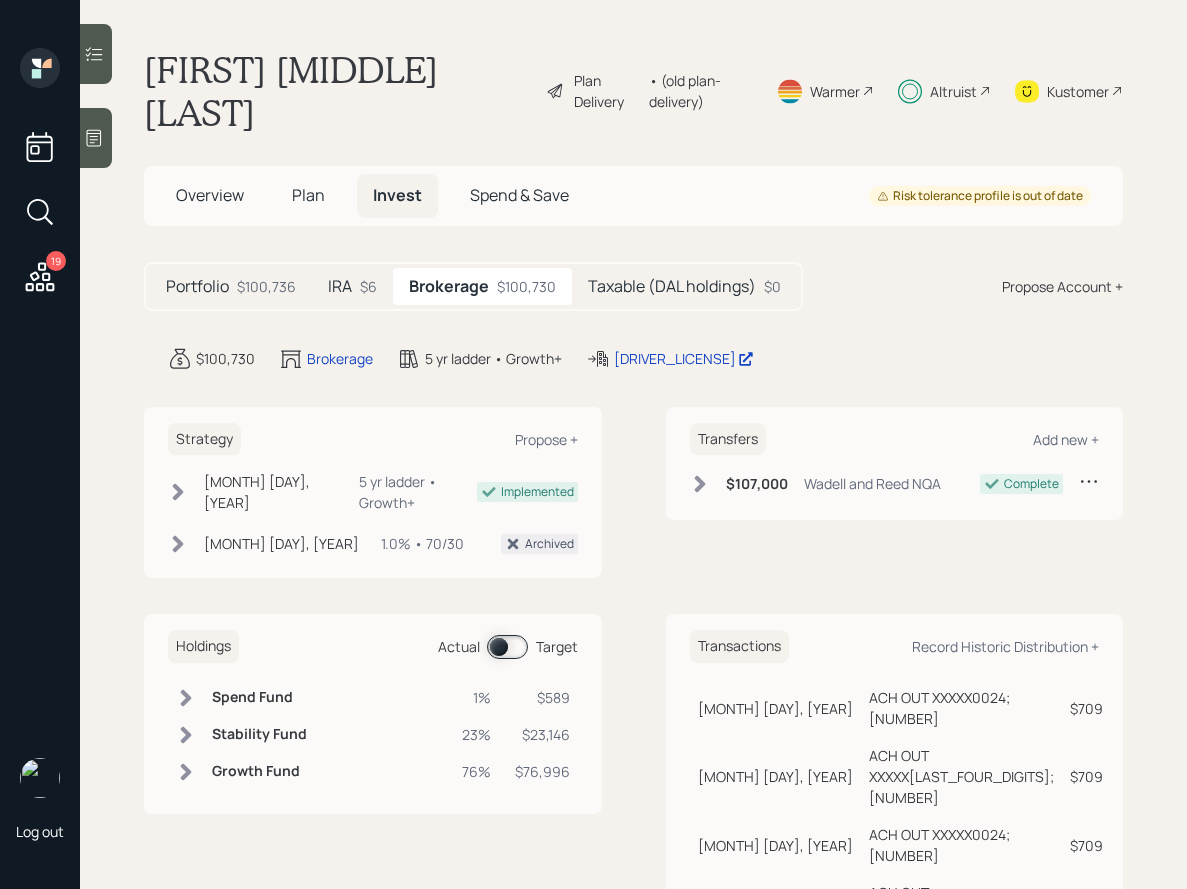 click on "Plan Delivery" at bounding box center [606, 91] 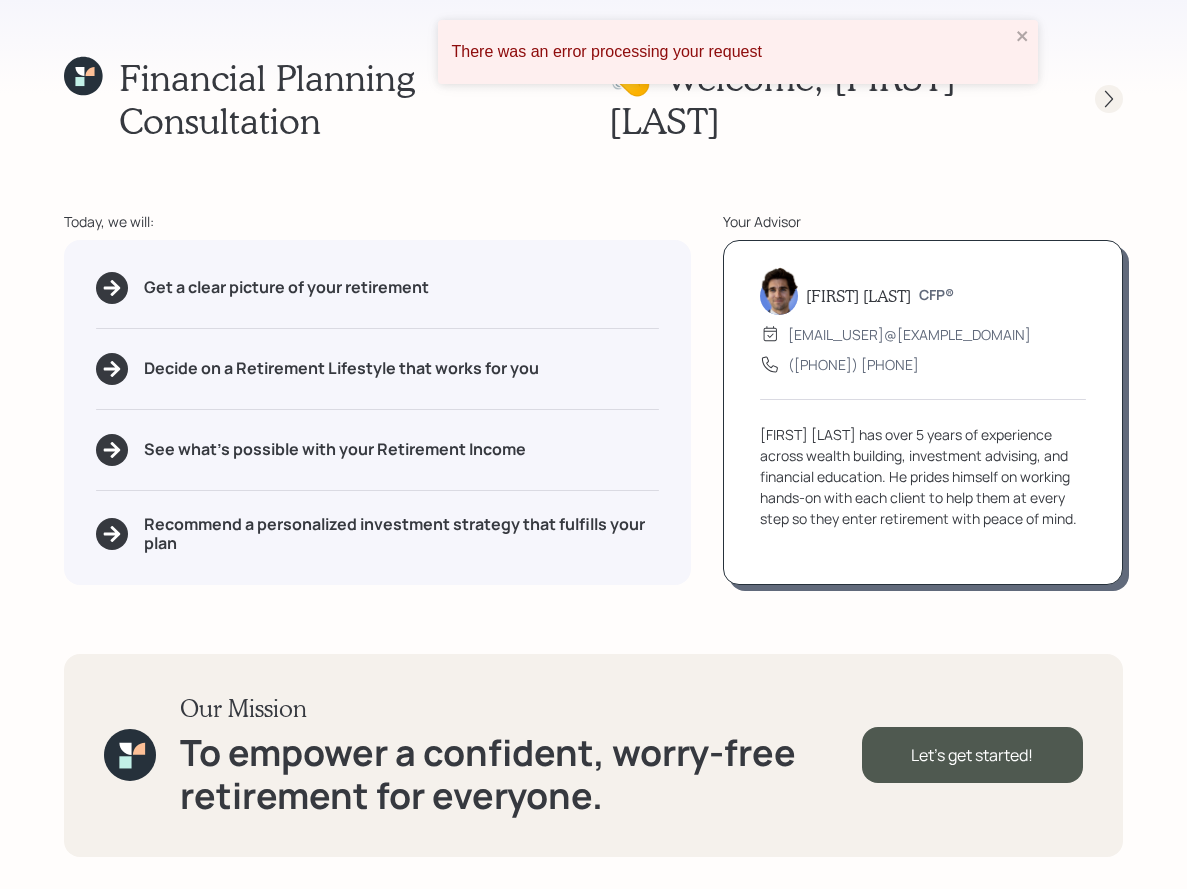click 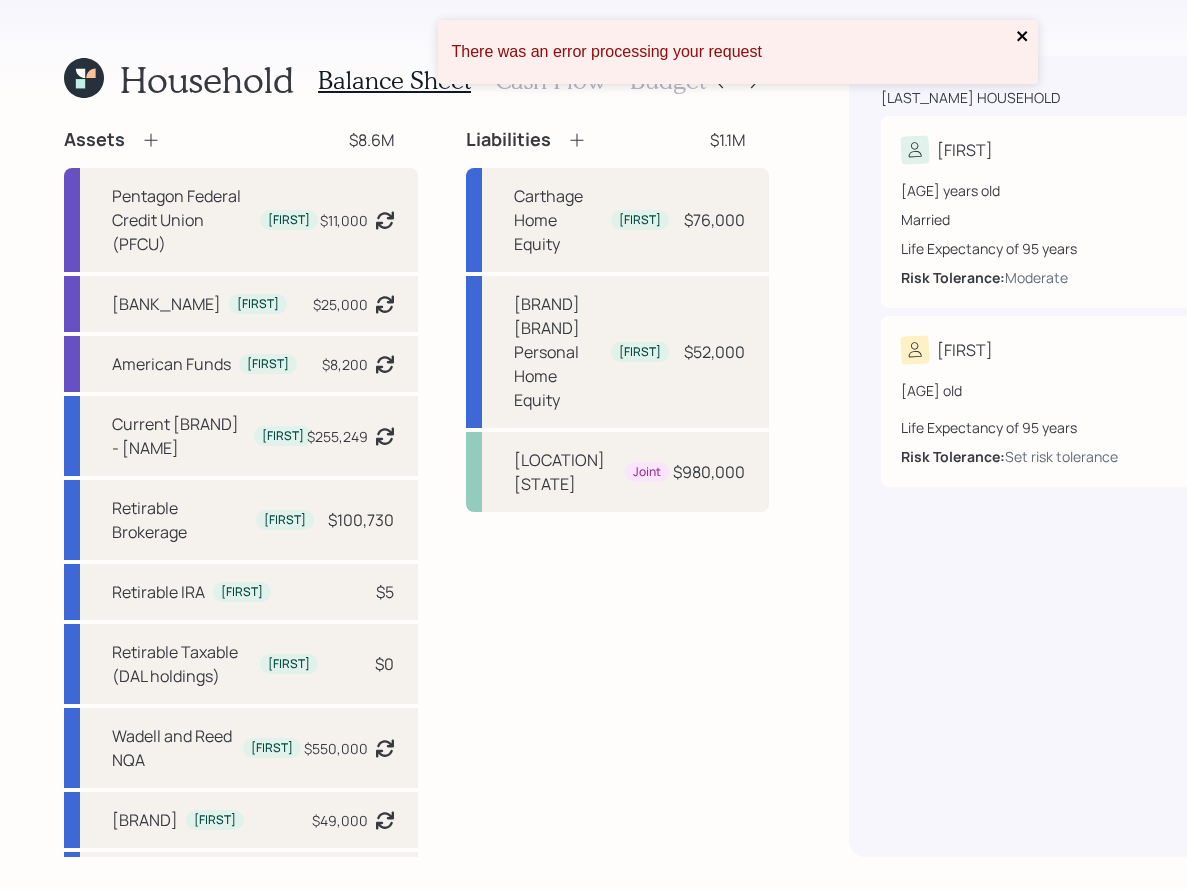 click 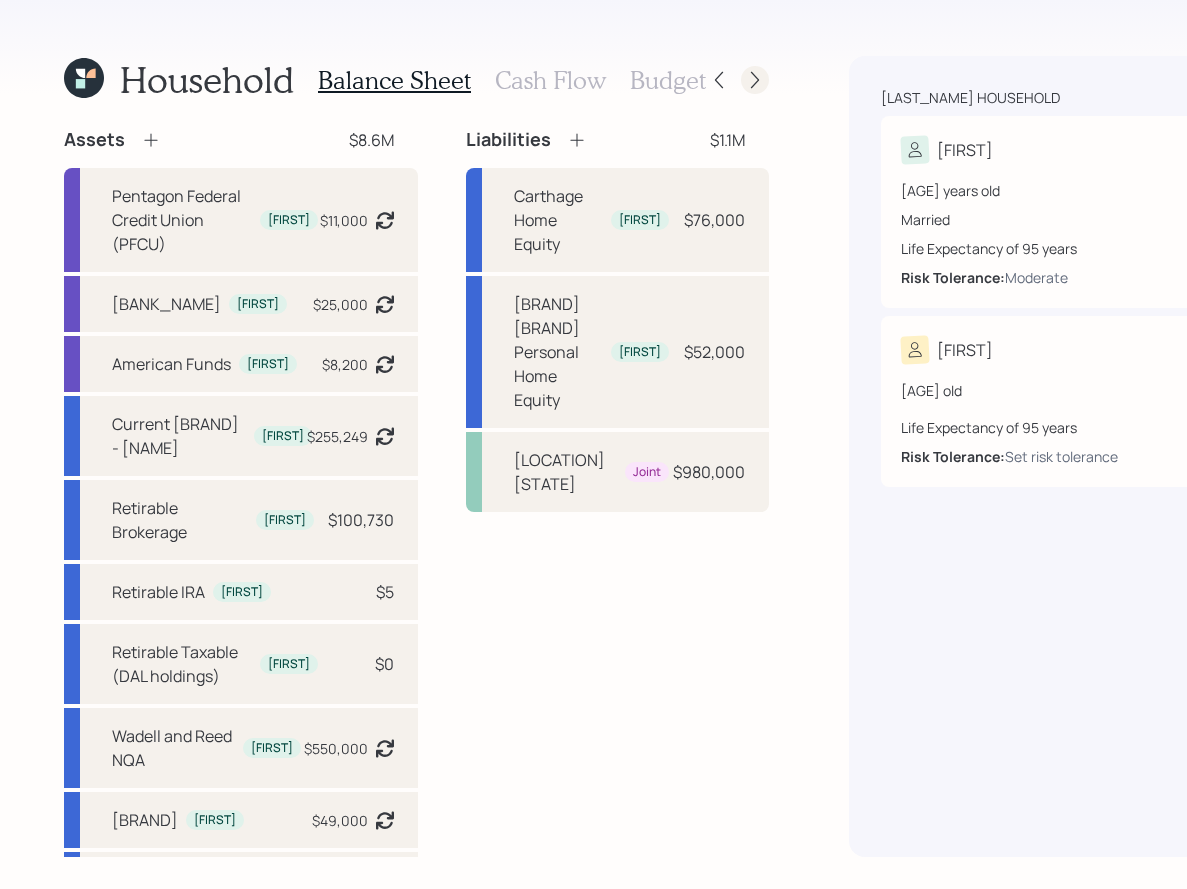 click 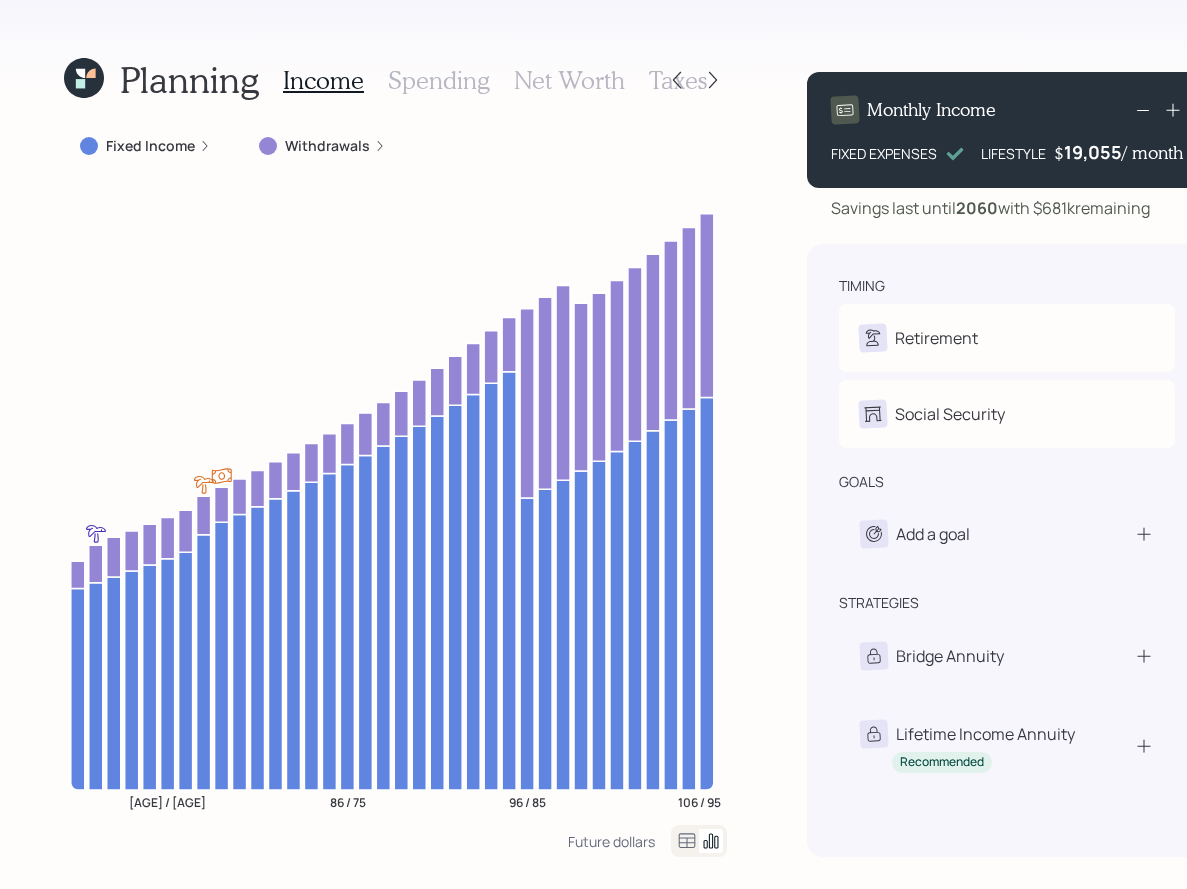 click on "Taxes" at bounding box center [678, 80] 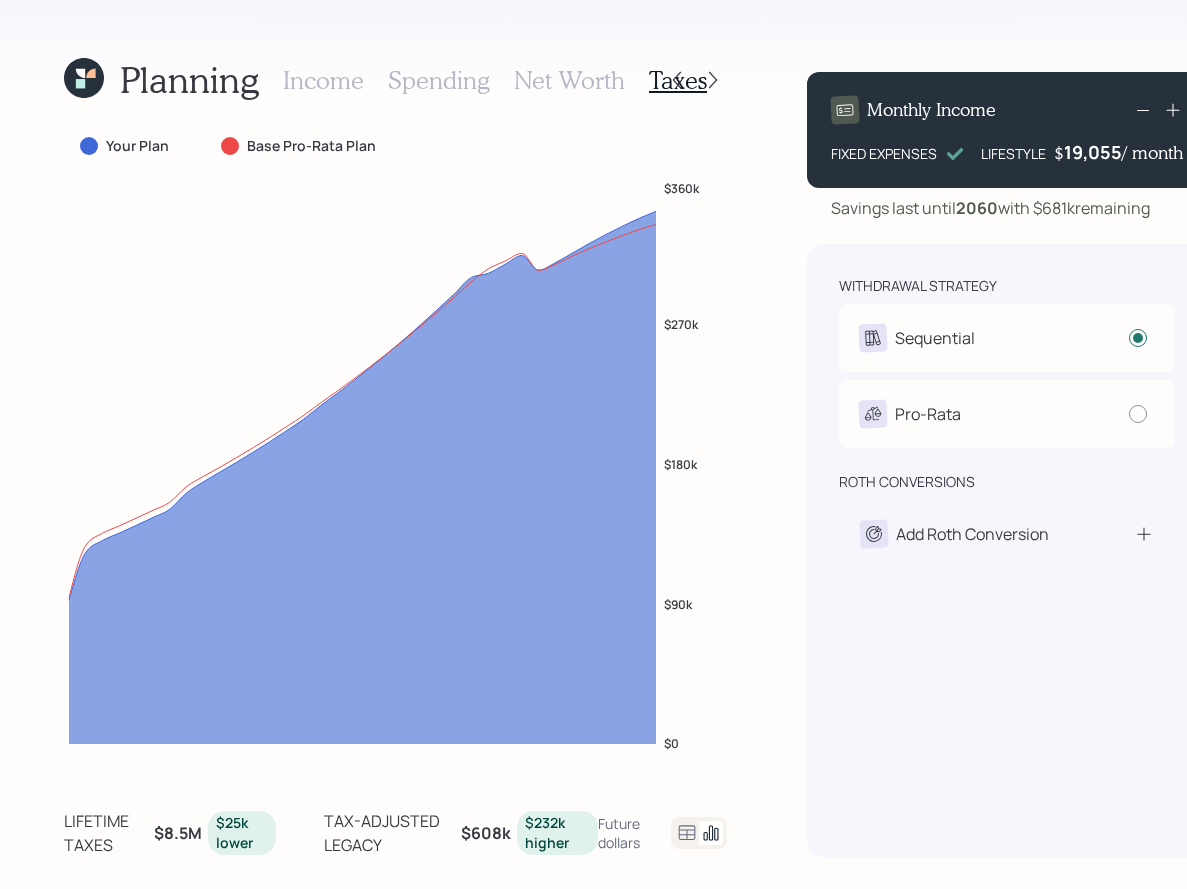 click 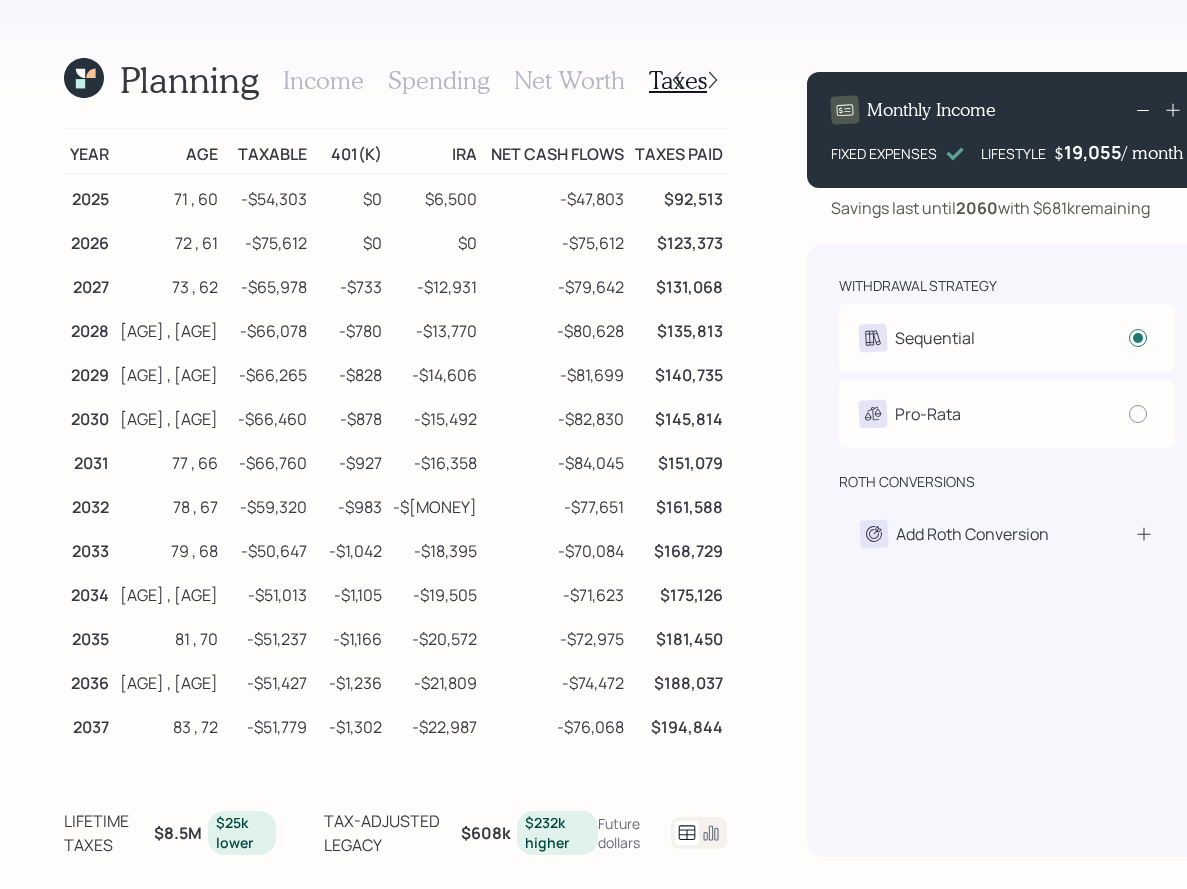 click on "-$54,303" at bounding box center [266, 196] 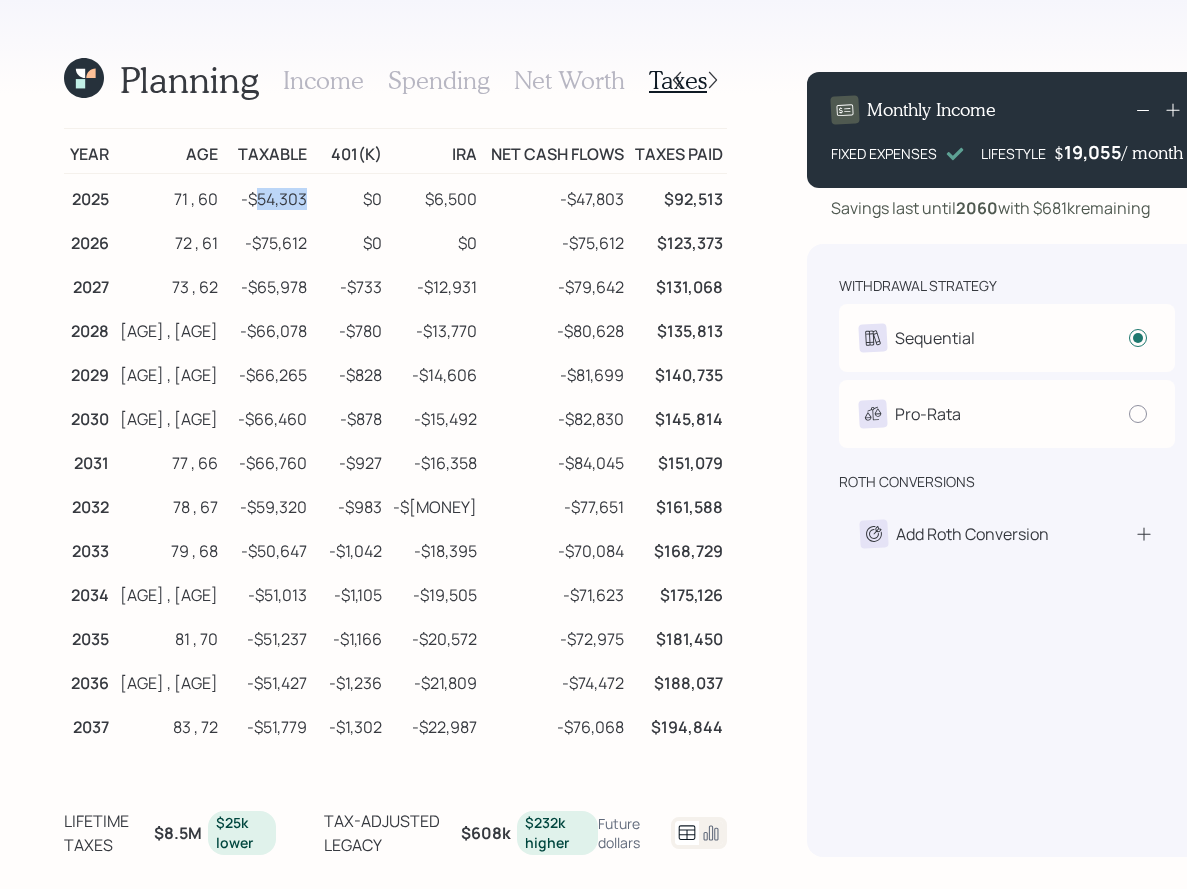 click on "-$54,303" at bounding box center [266, 196] 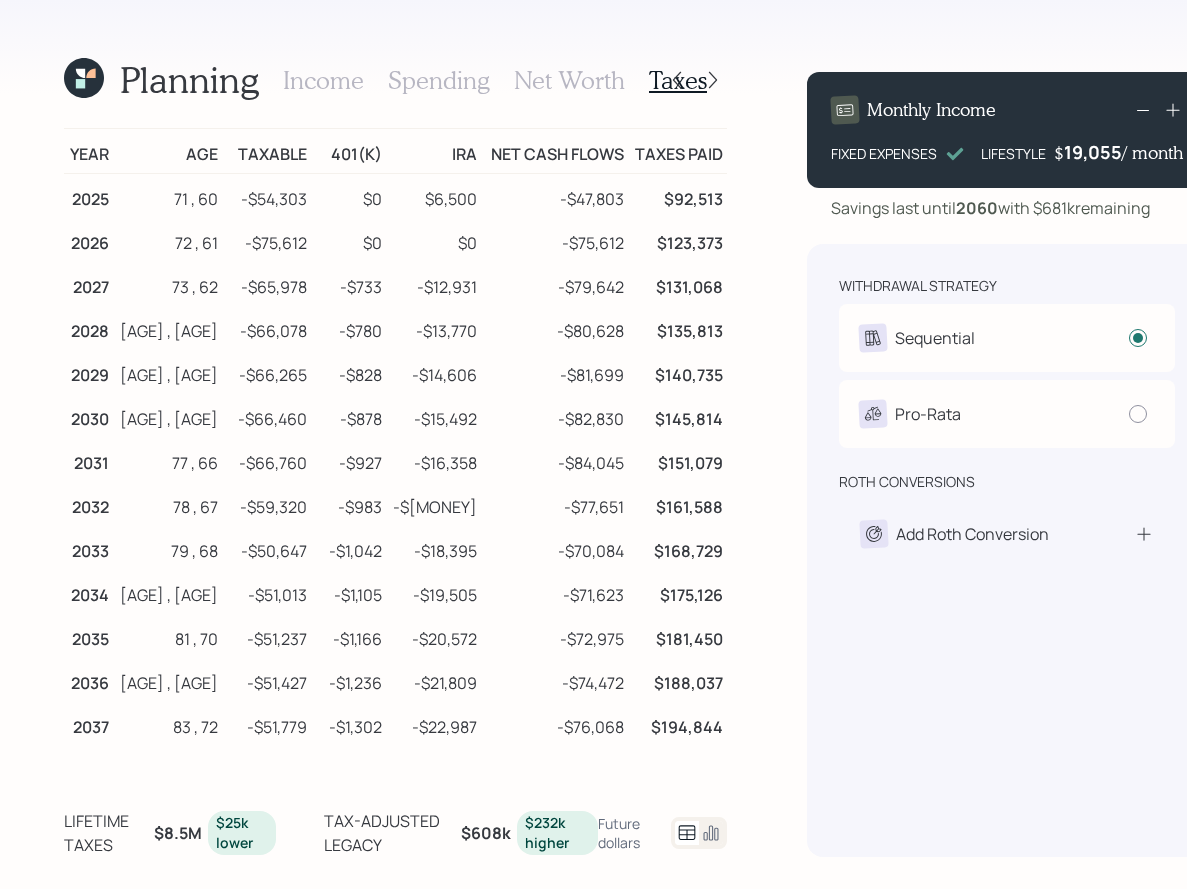 click 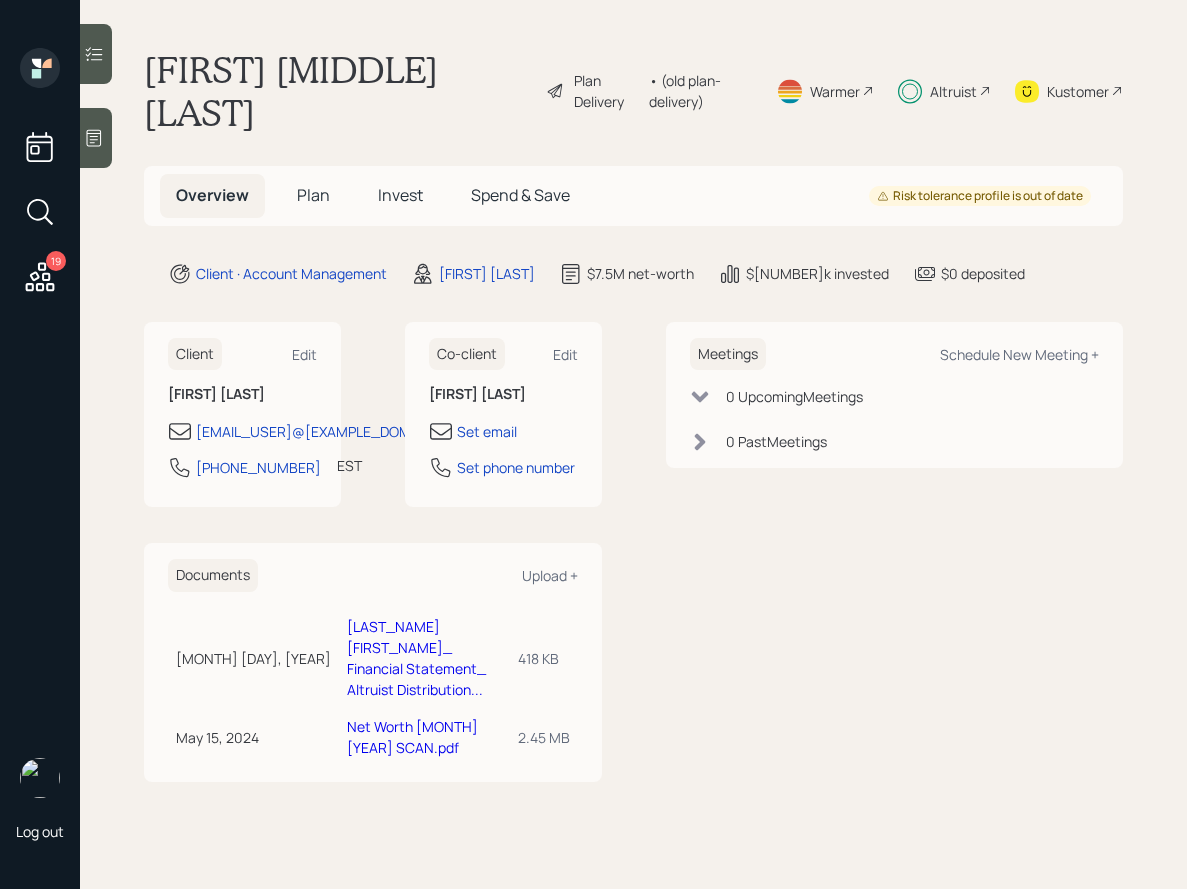 click on "Plan" at bounding box center (313, 195) 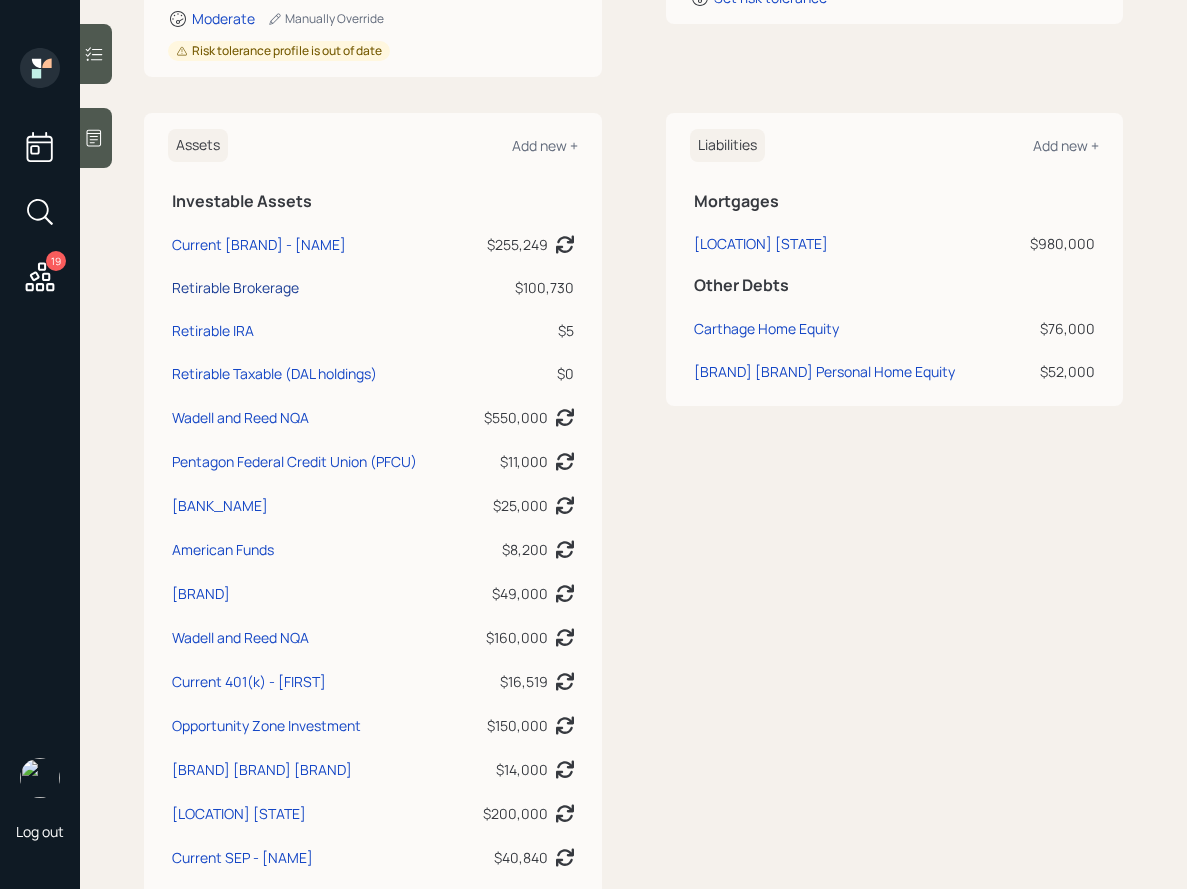 scroll, scrollTop: 505, scrollLeft: 0, axis: vertical 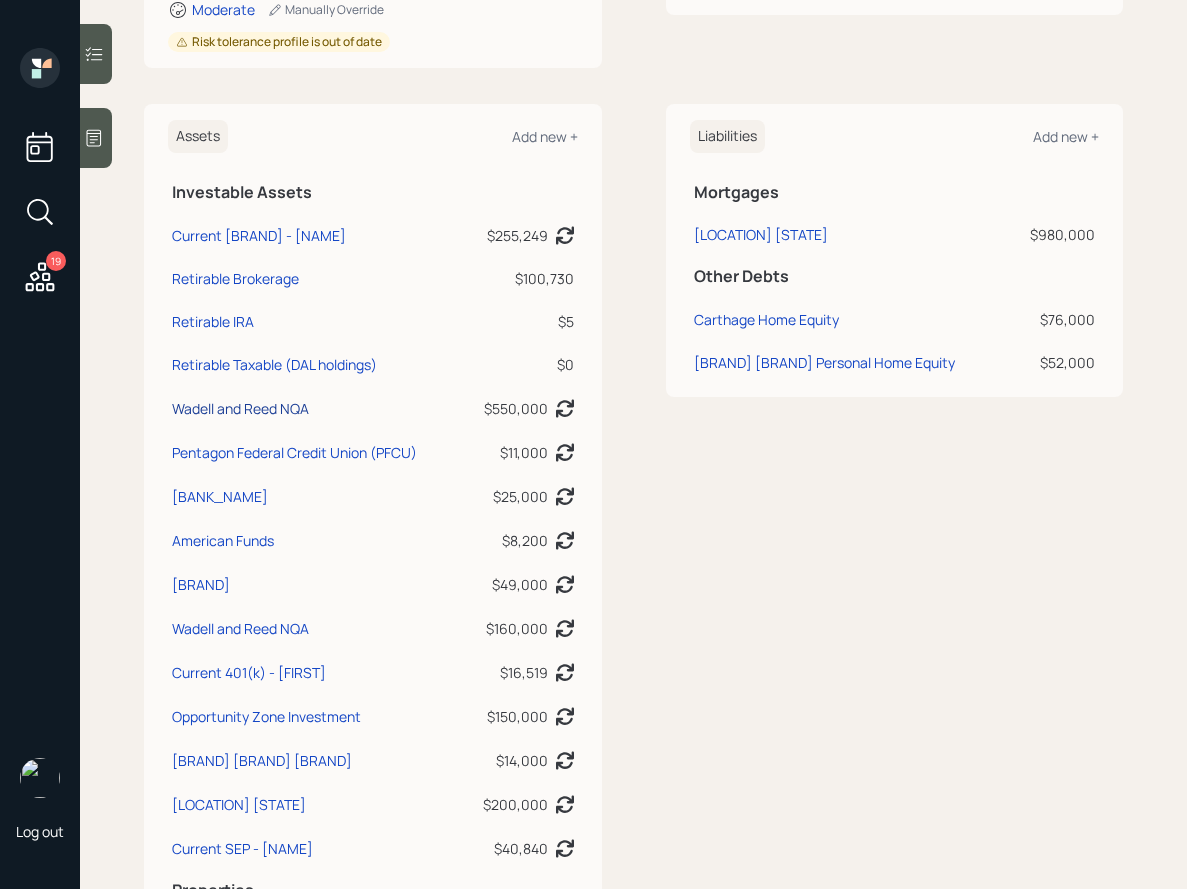 click on "Wadell and Reed NQA" at bounding box center (240, 408) 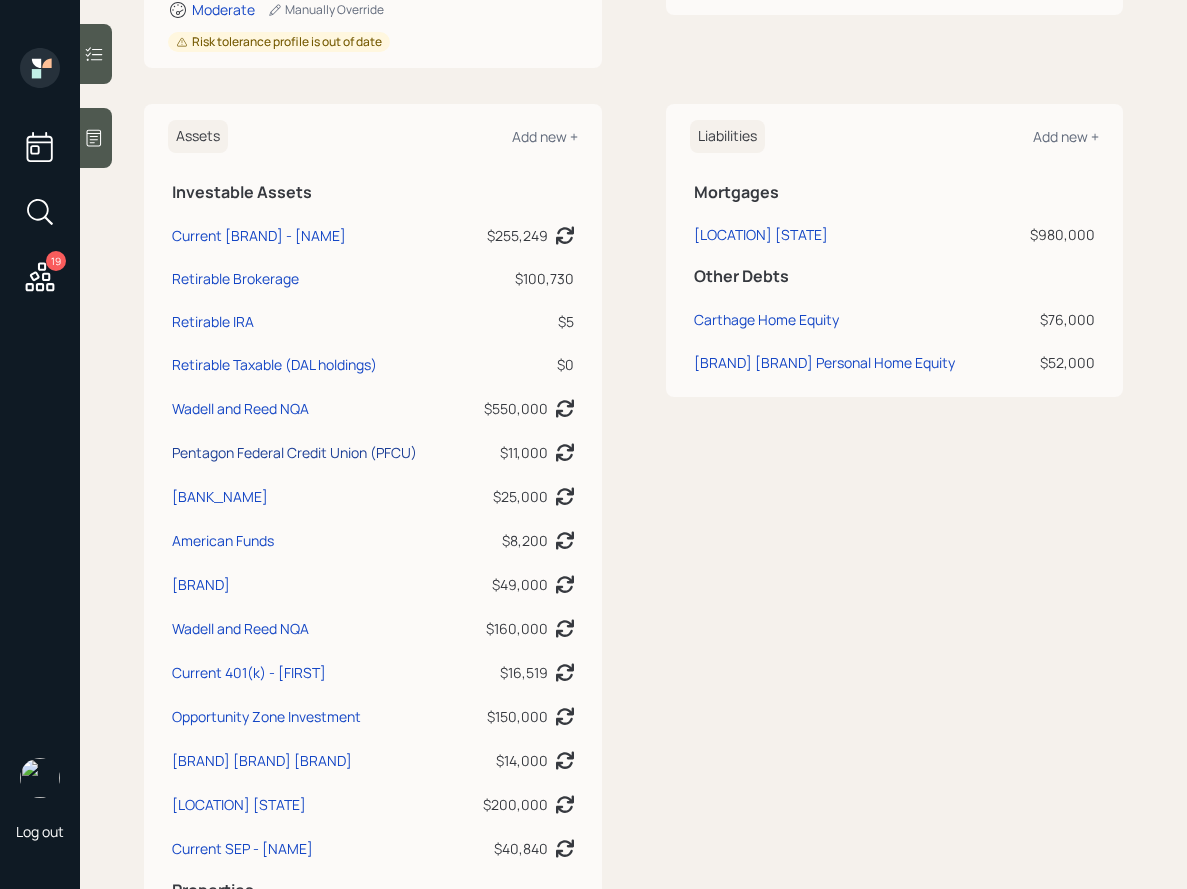 click on "Pentagon Federal Credit Union (PFCU)" at bounding box center [294, 452] 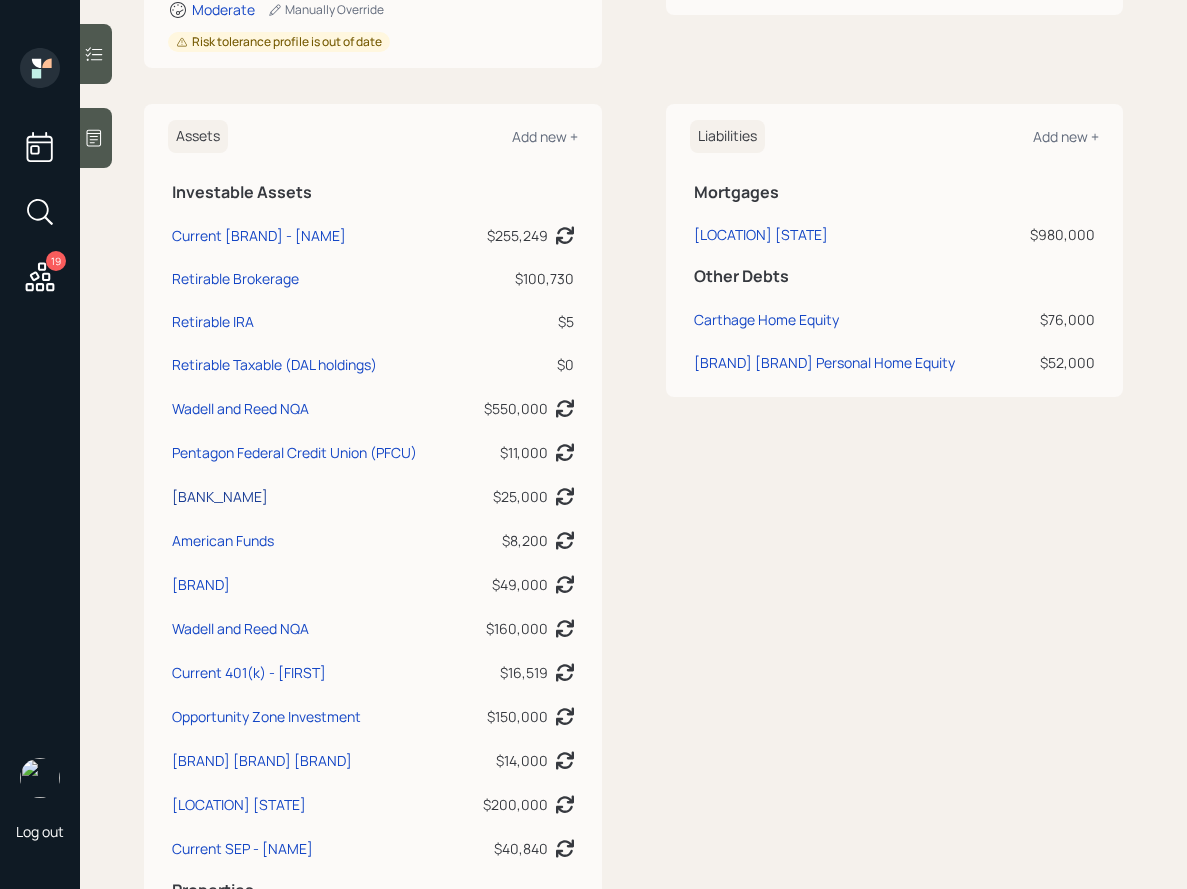 click on "[BANK_NAME]" at bounding box center [220, 496] 